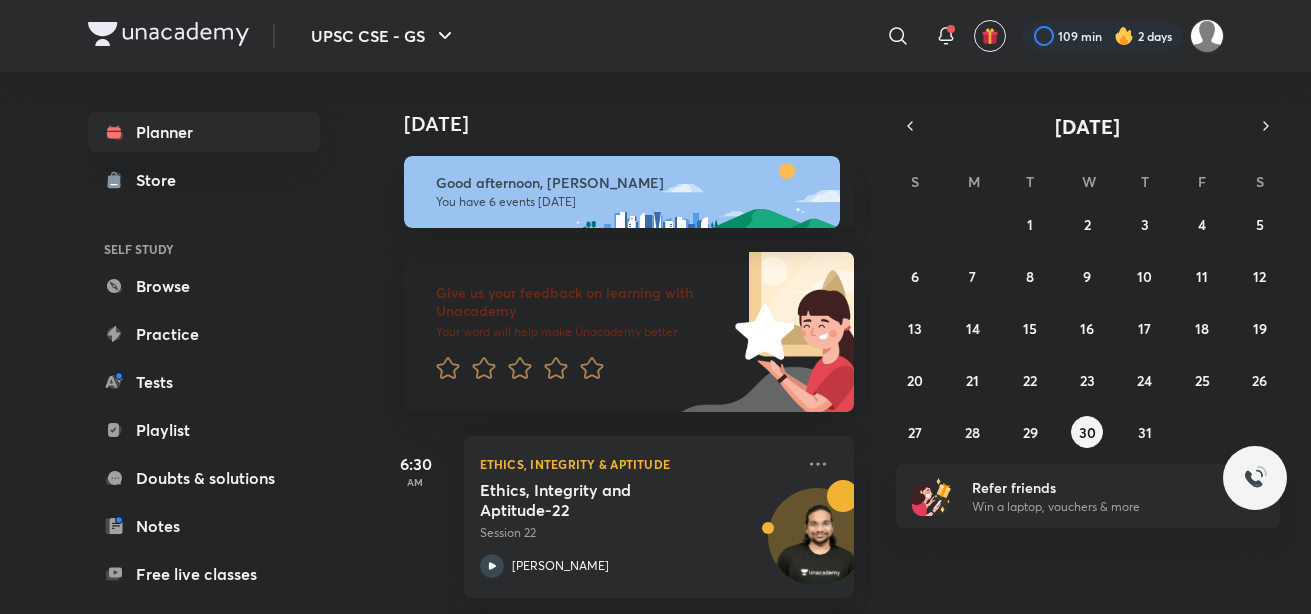 scroll, scrollTop: 0, scrollLeft: 0, axis: both 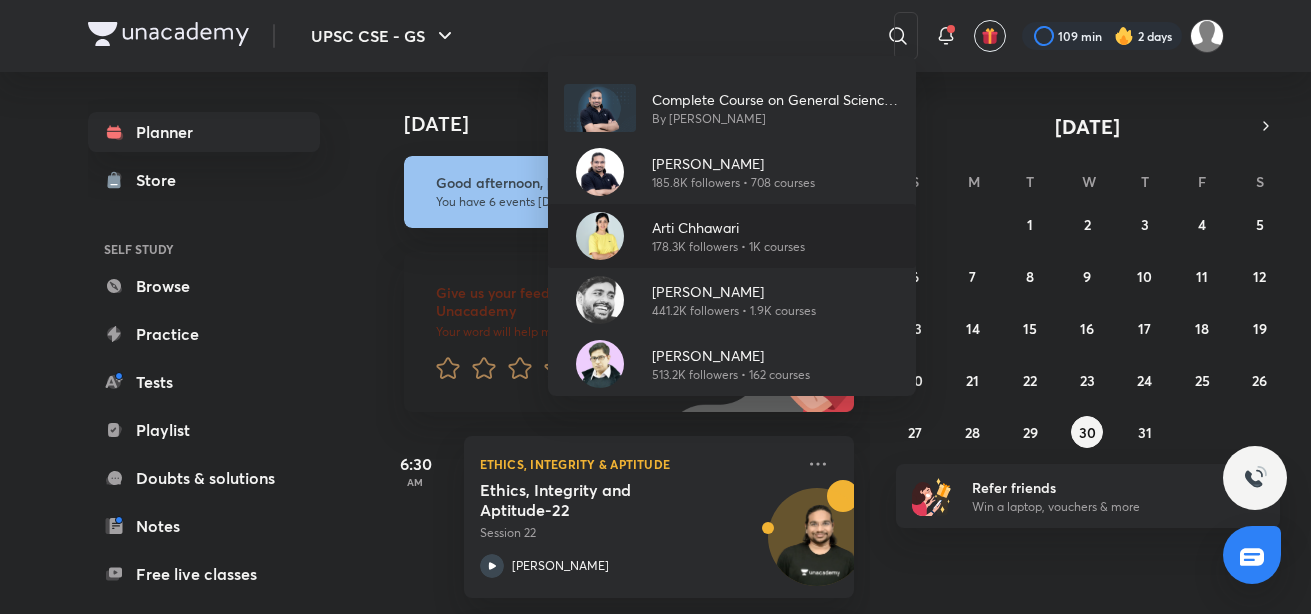 click on "Arti Chhawari" at bounding box center [728, 227] 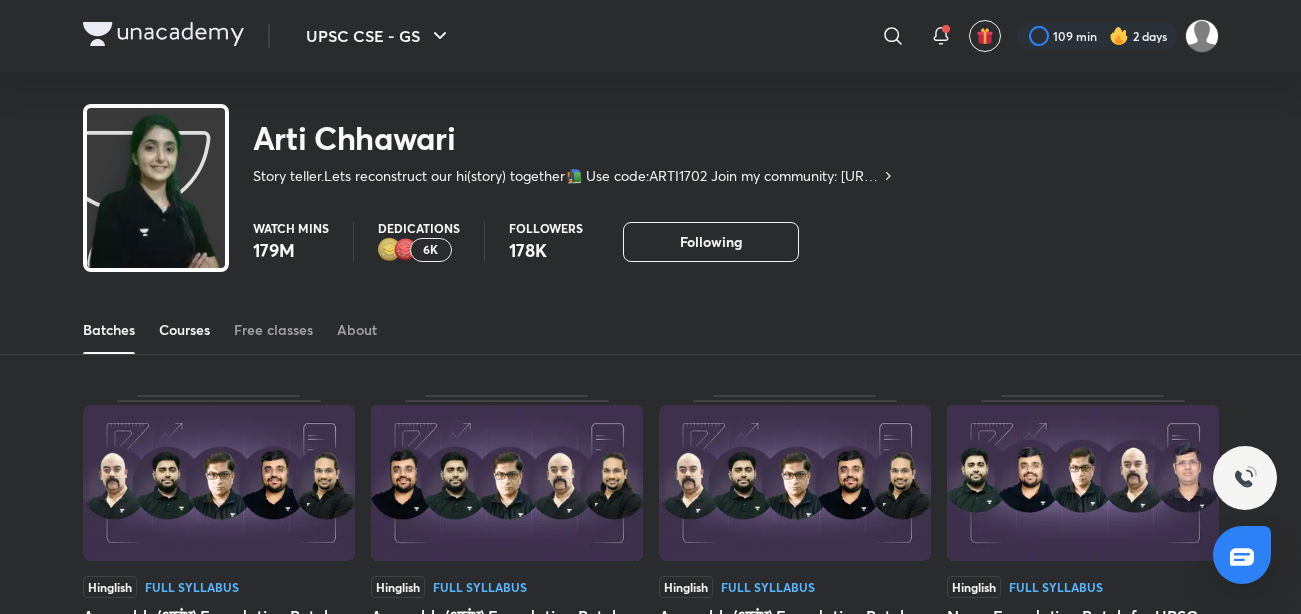 click on "Courses" at bounding box center (184, 330) 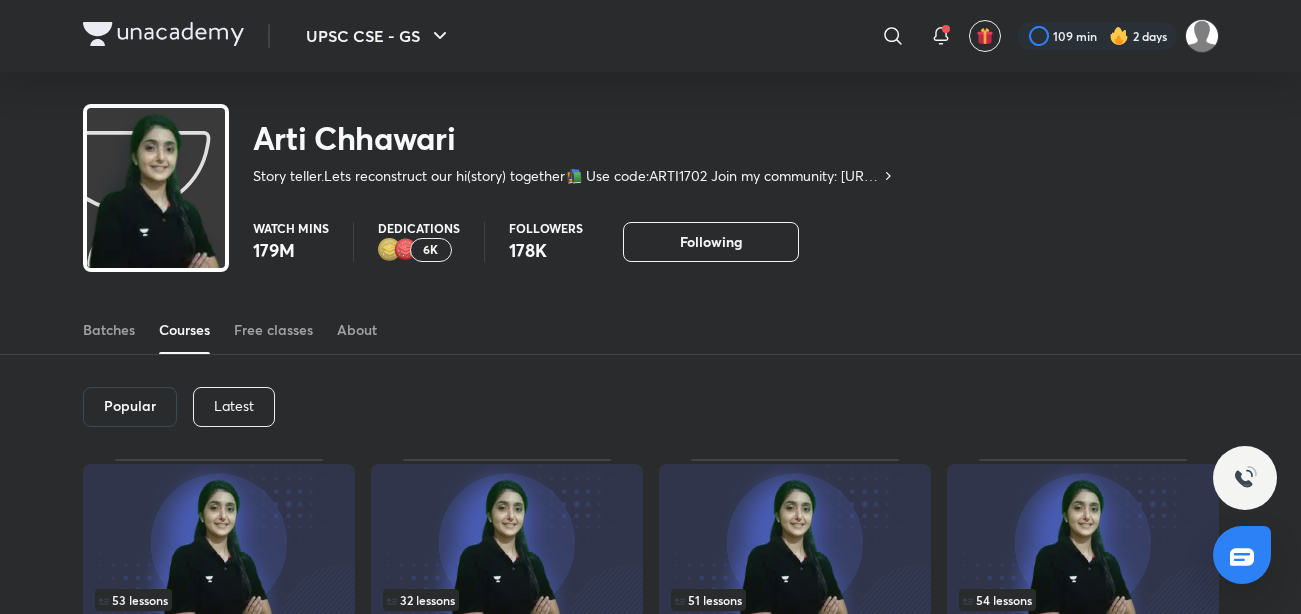click on "Latest" at bounding box center [234, 407] 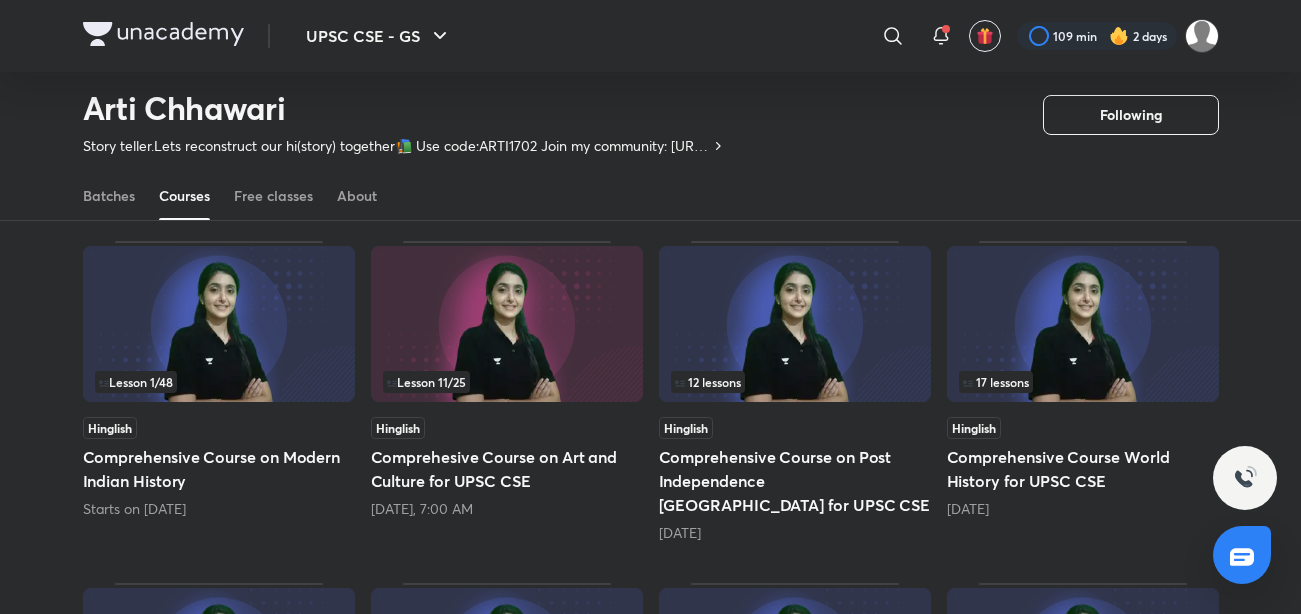 scroll, scrollTop: 160, scrollLeft: 0, axis: vertical 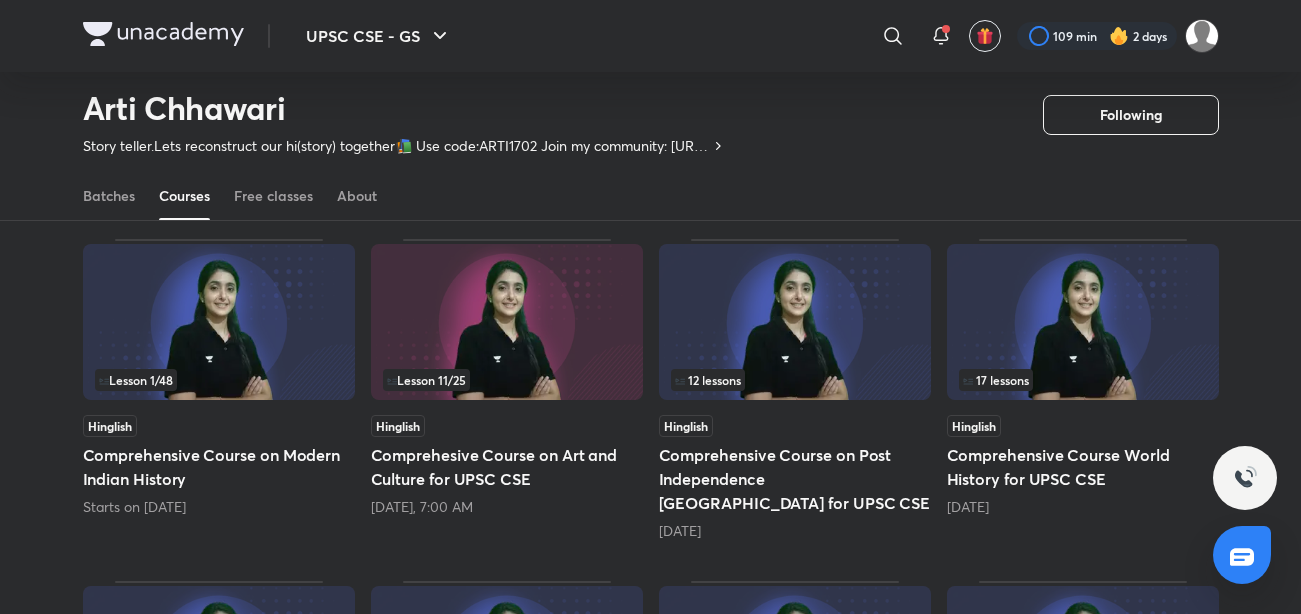 click on "Comprehesive Course on Art and Culture for UPSC CSE" at bounding box center [507, 467] 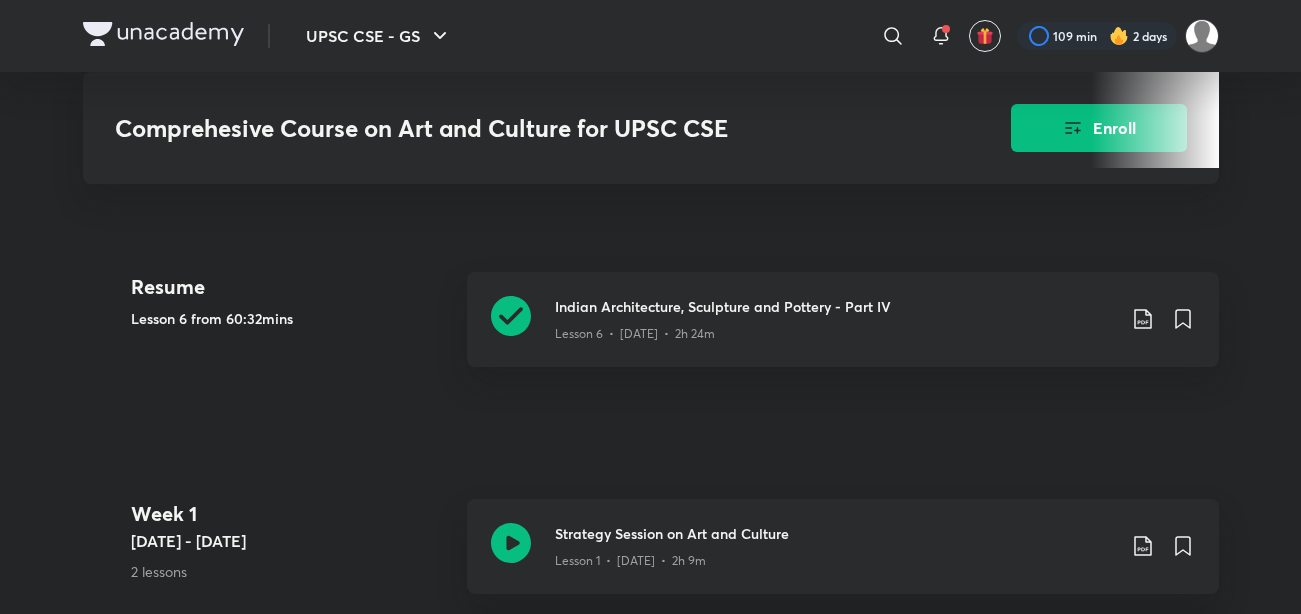 scroll, scrollTop: 776, scrollLeft: 0, axis: vertical 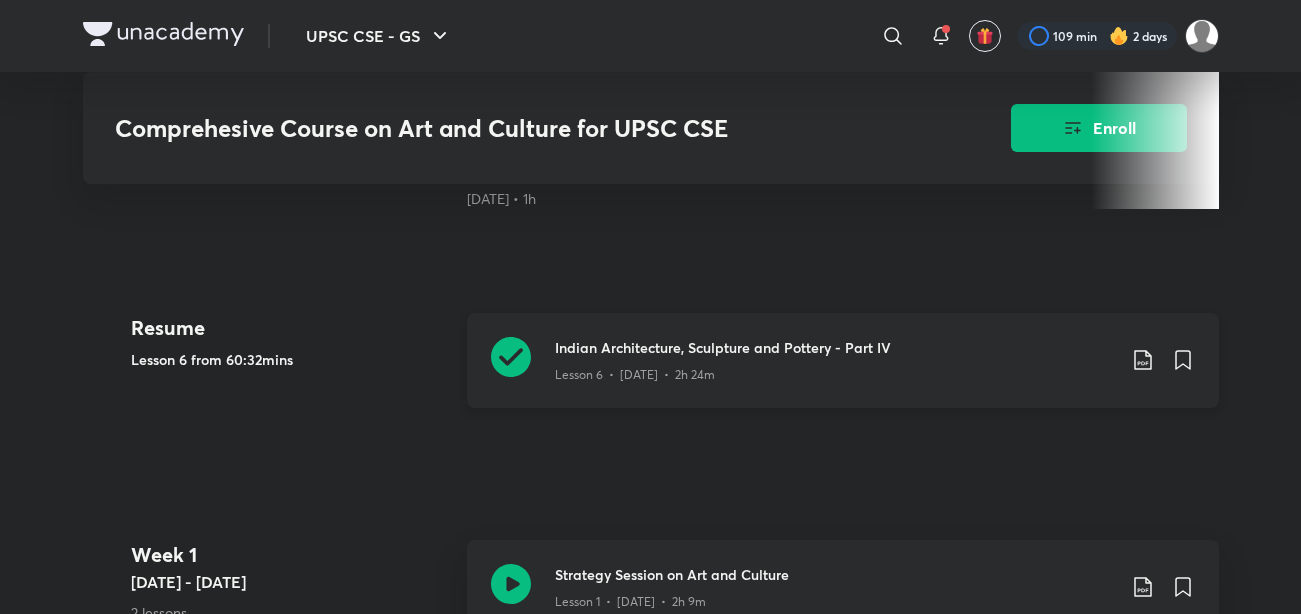 click 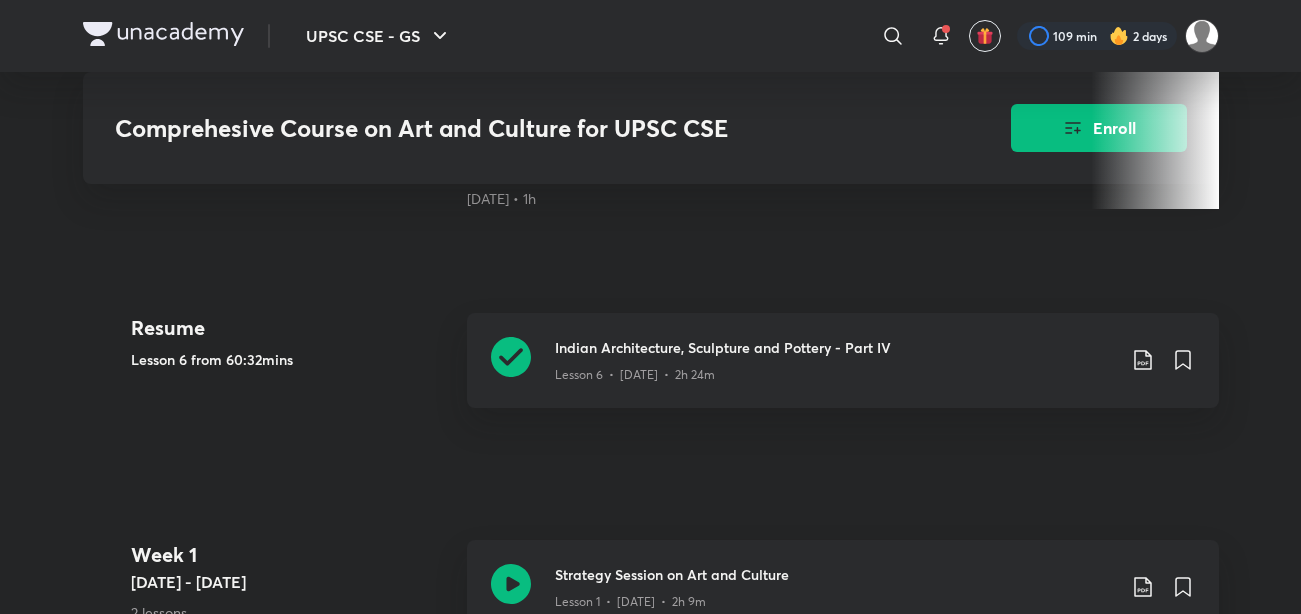 click at bounding box center [1155, 49] 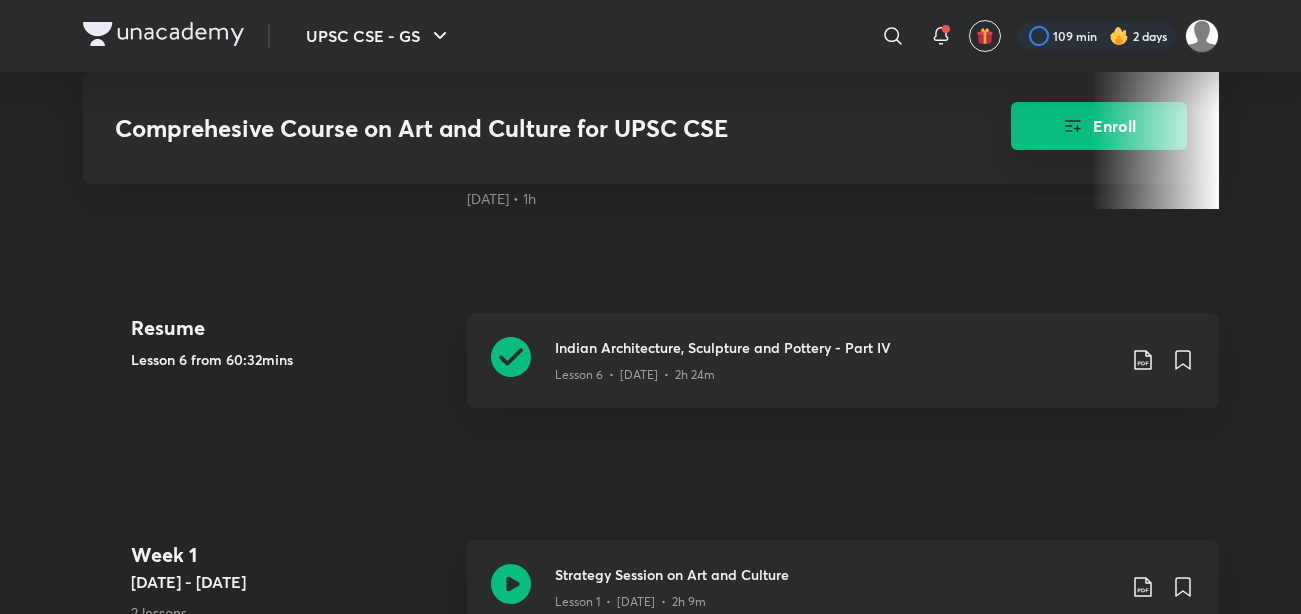 click 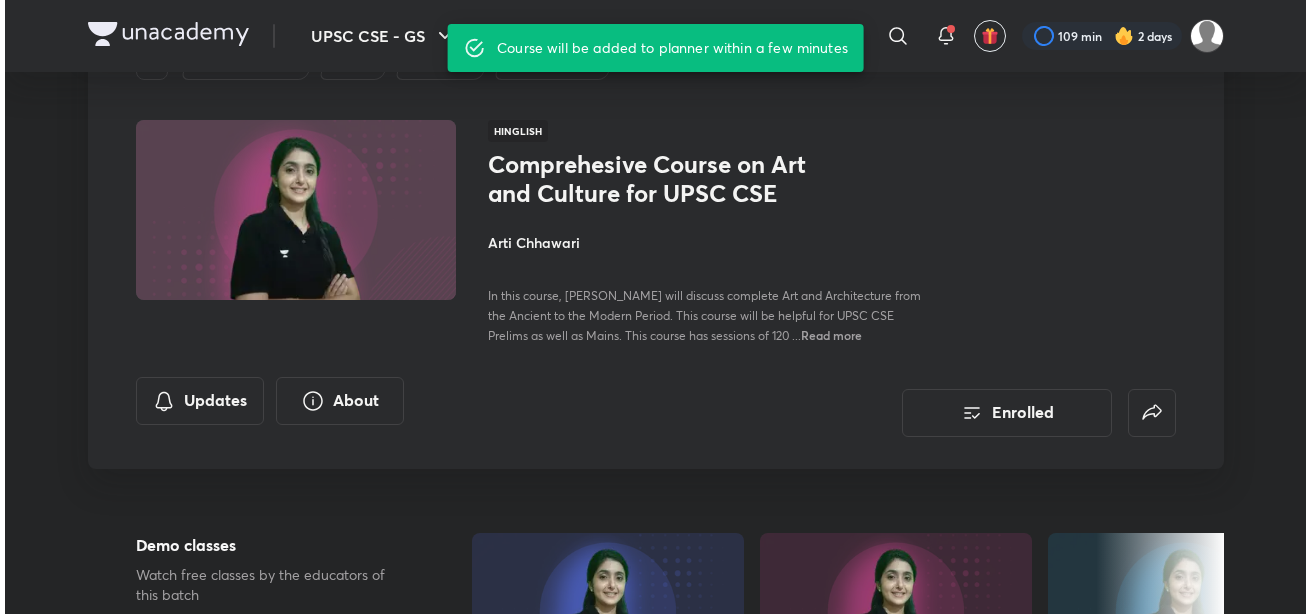 scroll, scrollTop: 0, scrollLeft: 0, axis: both 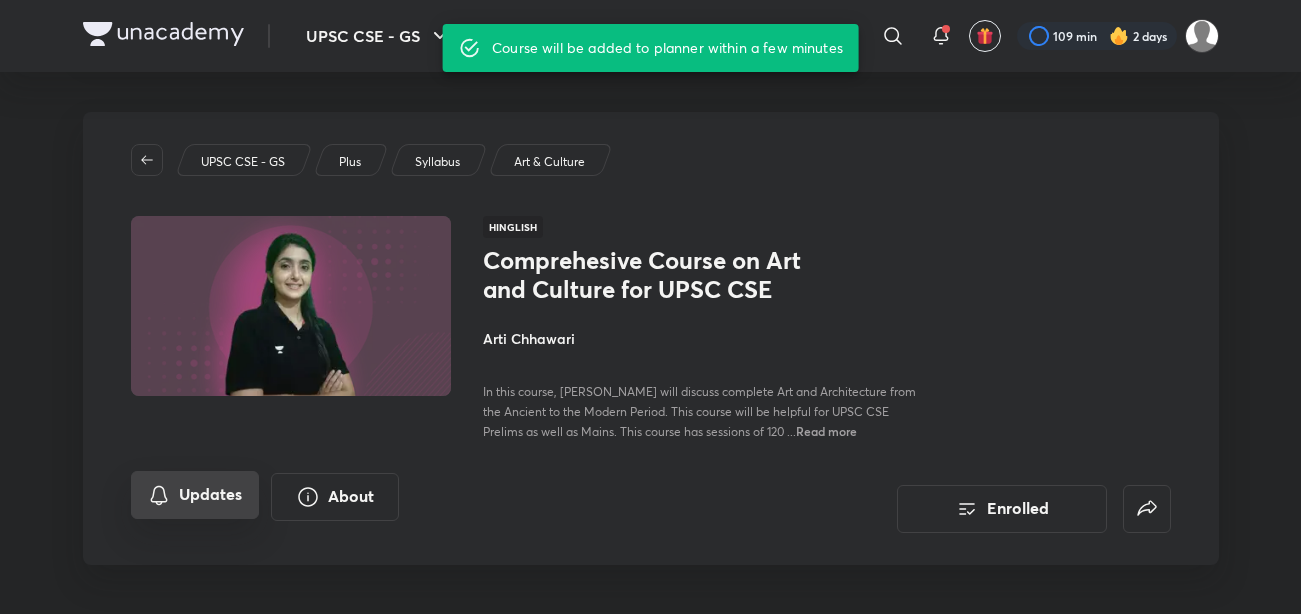 click on "Updates" at bounding box center [195, 495] 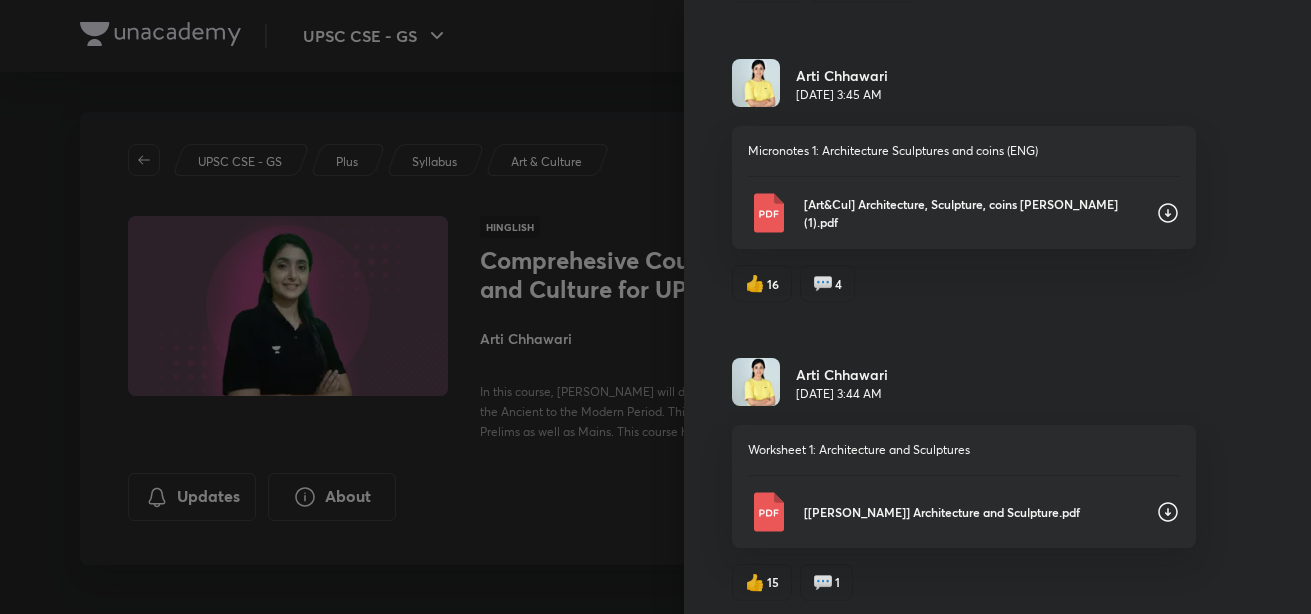 scroll, scrollTop: 1752, scrollLeft: 0, axis: vertical 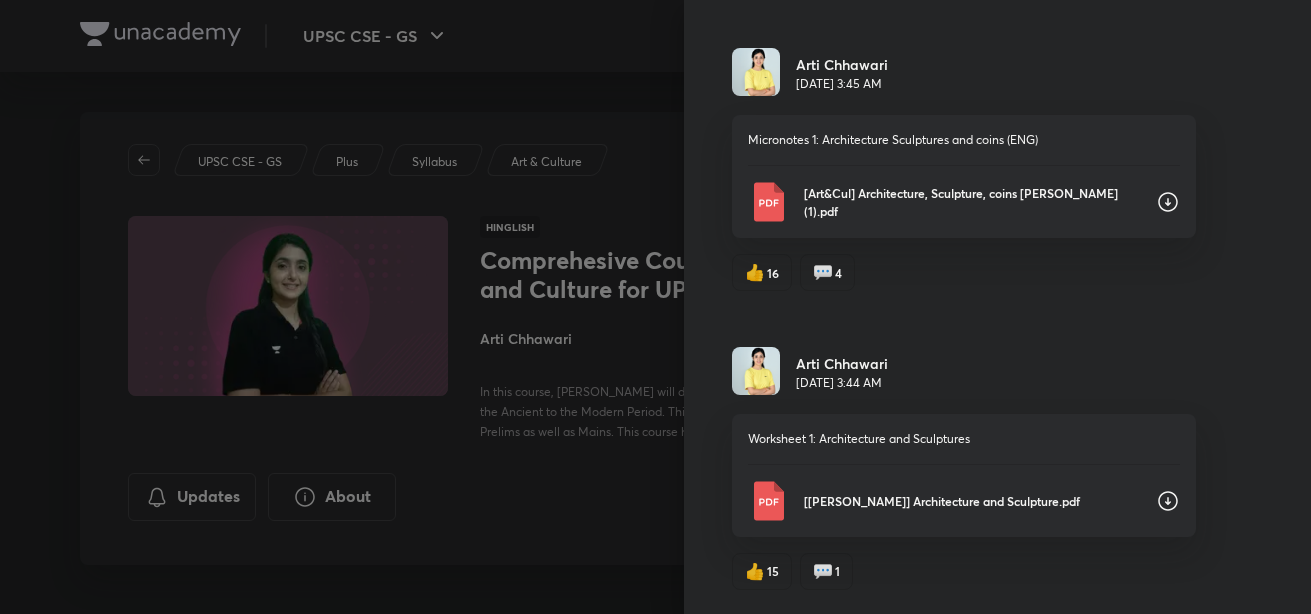 click 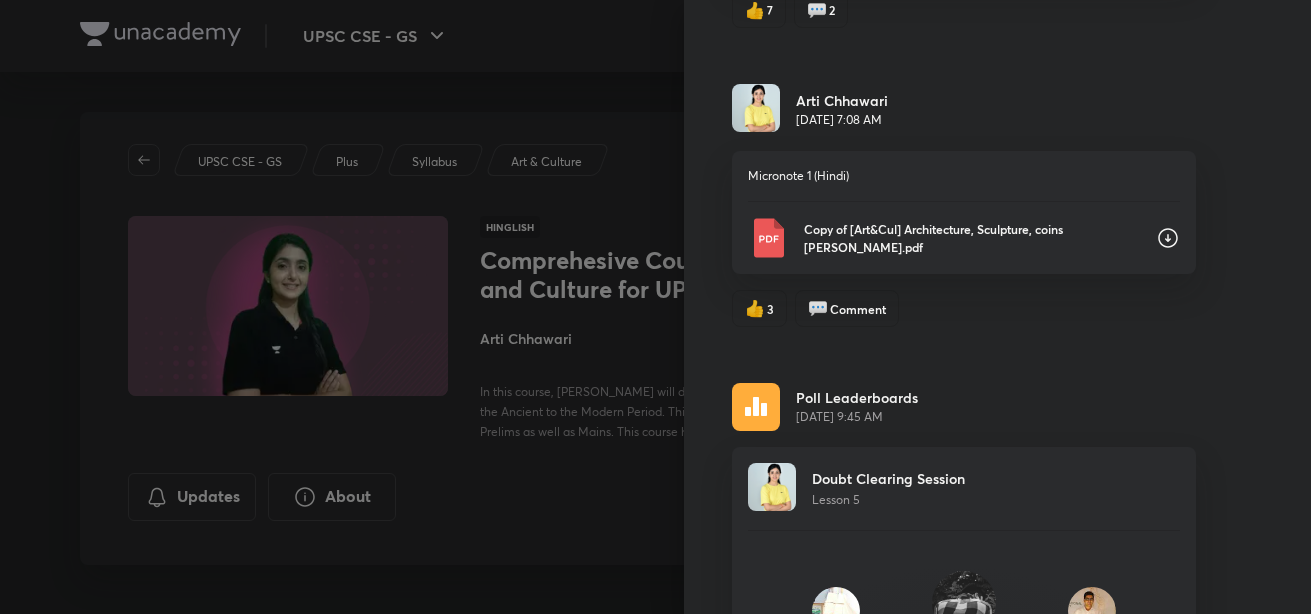 scroll, scrollTop: 812, scrollLeft: 0, axis: vertical 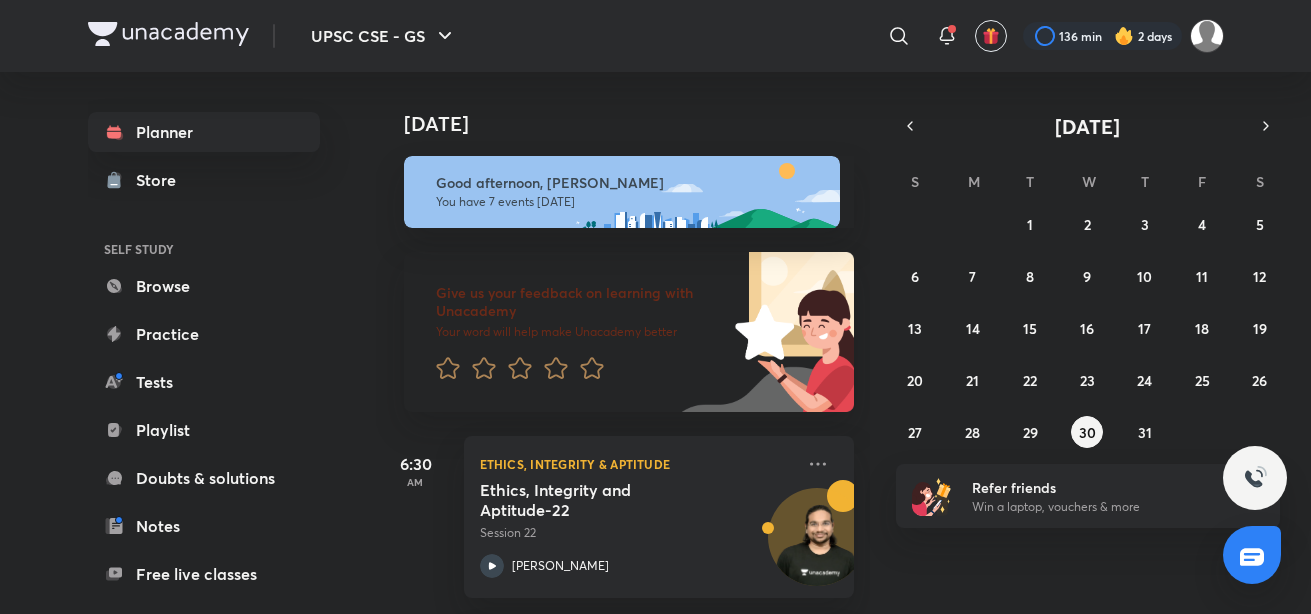 click at bounding box center [899, 36] 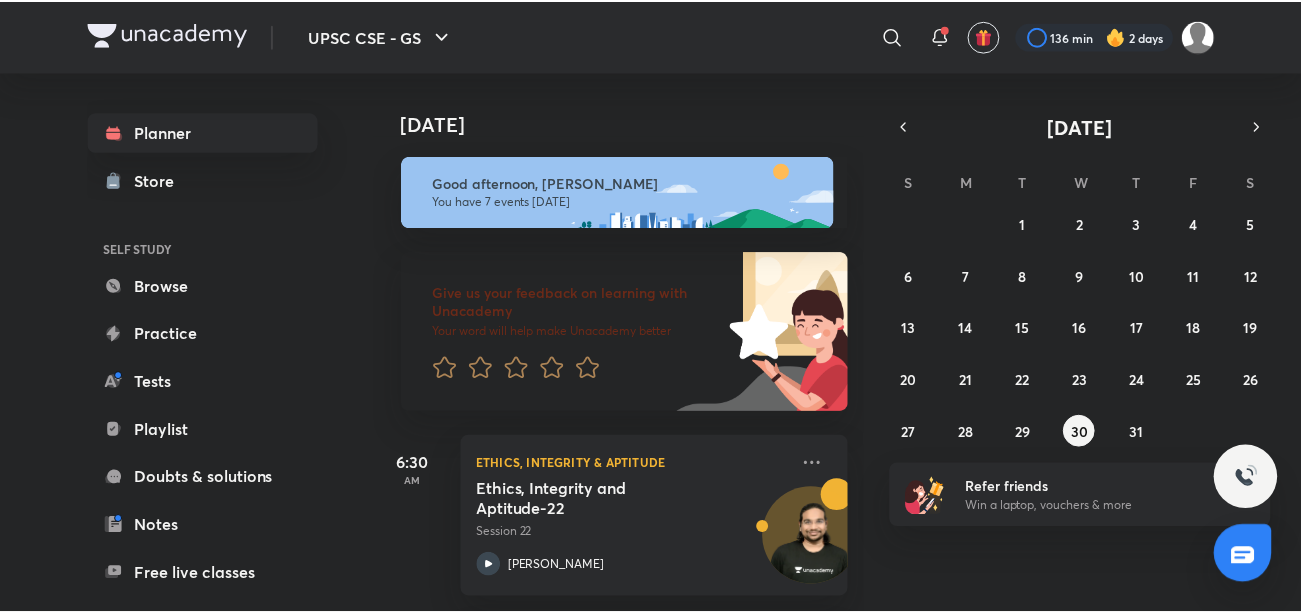scroll, scrollTop: 0, scrollLeft: 0, axis: both 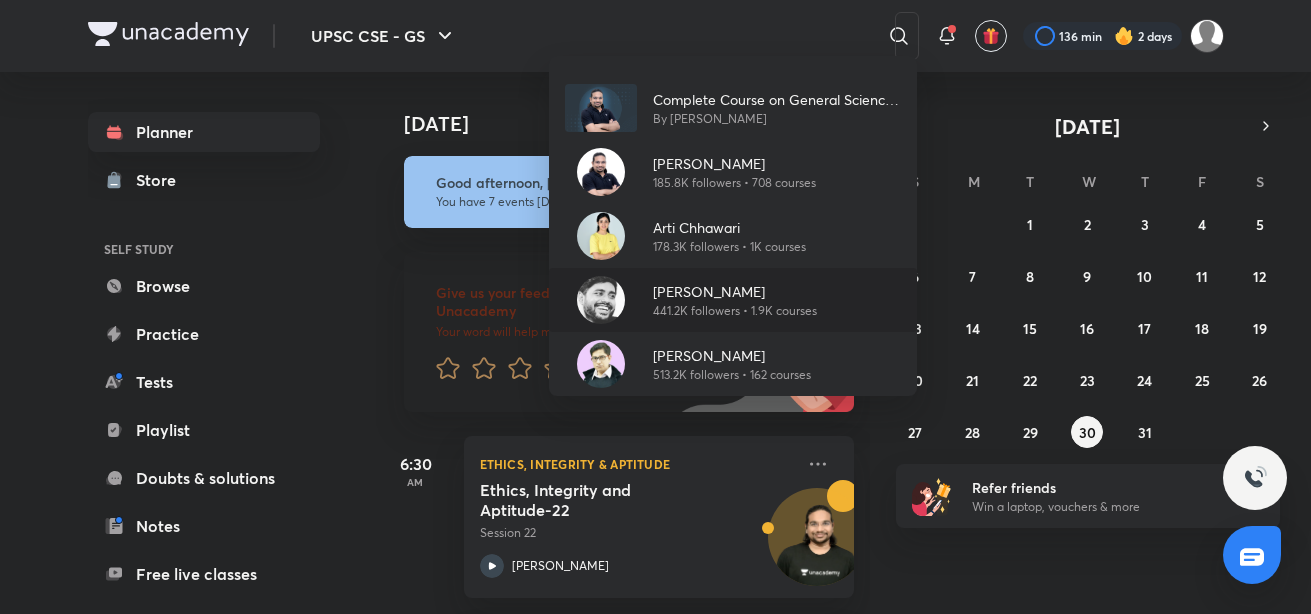 click on "[PERSON_NAME]" at bounding box center [735, 291] 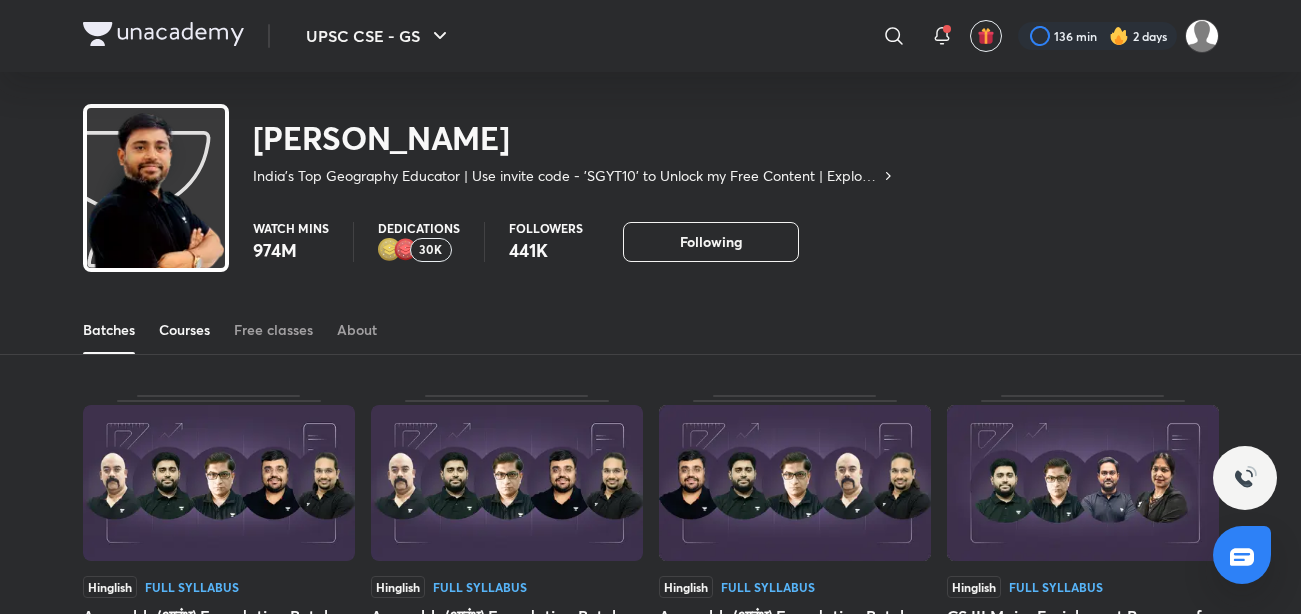 click on "Courses" at bounding box center (184, 330) 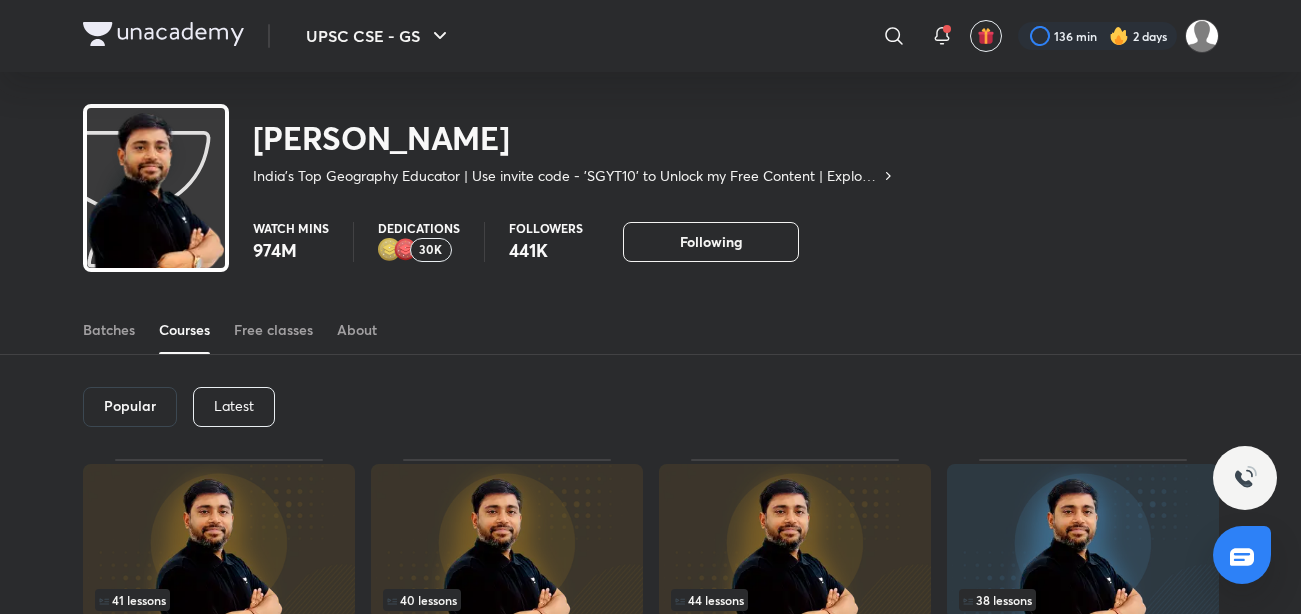 click on "Latest" at bounding box center [234, 407] 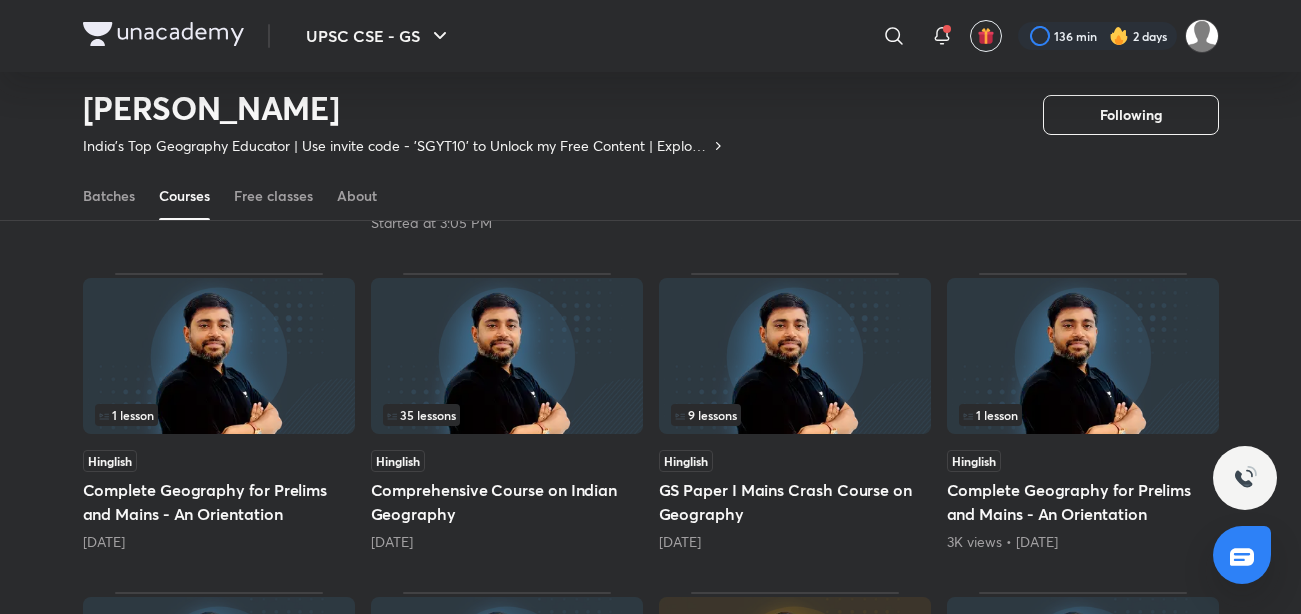 scroll, scrollTop: 477, scrollLeft: 0, axis: vertical 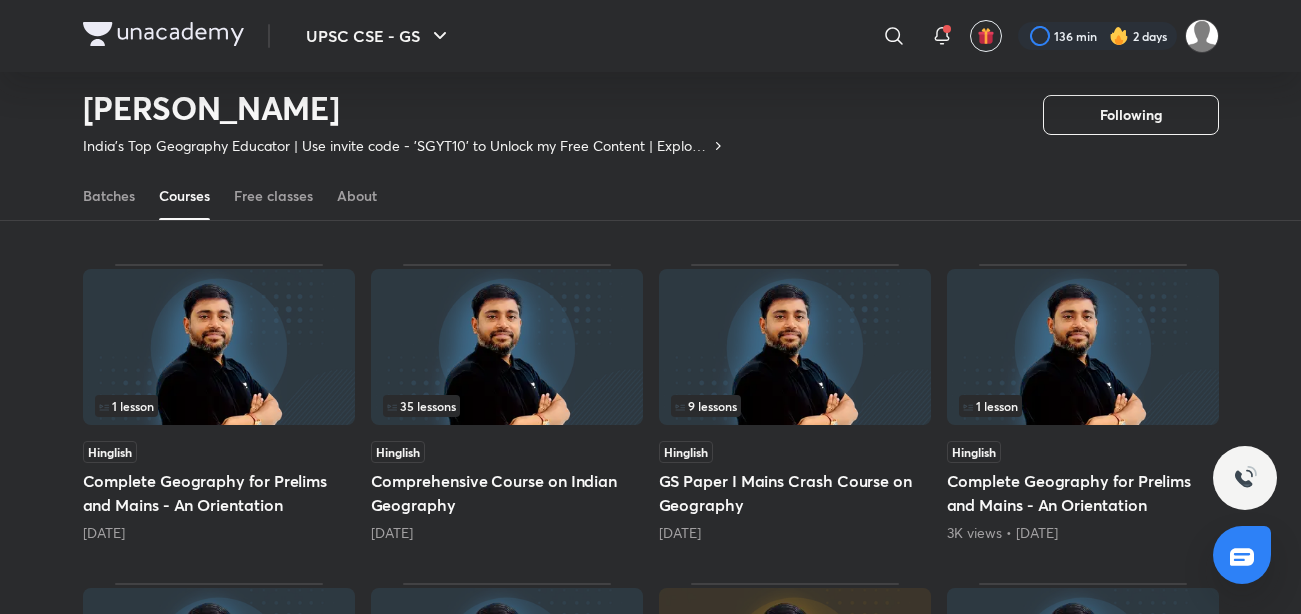click on "Comprehensive Course on Indian Geography" at bounding box center [507, 493] 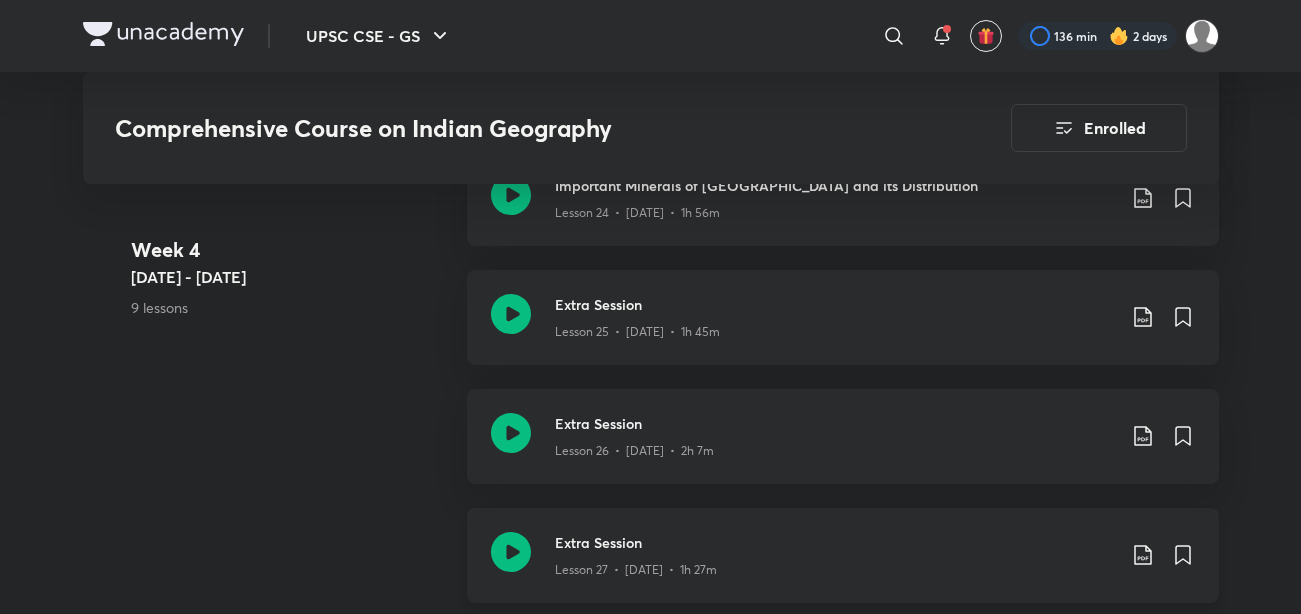 scroll, scrollTop: 4393, scrollLeft: 0, axis: vertical 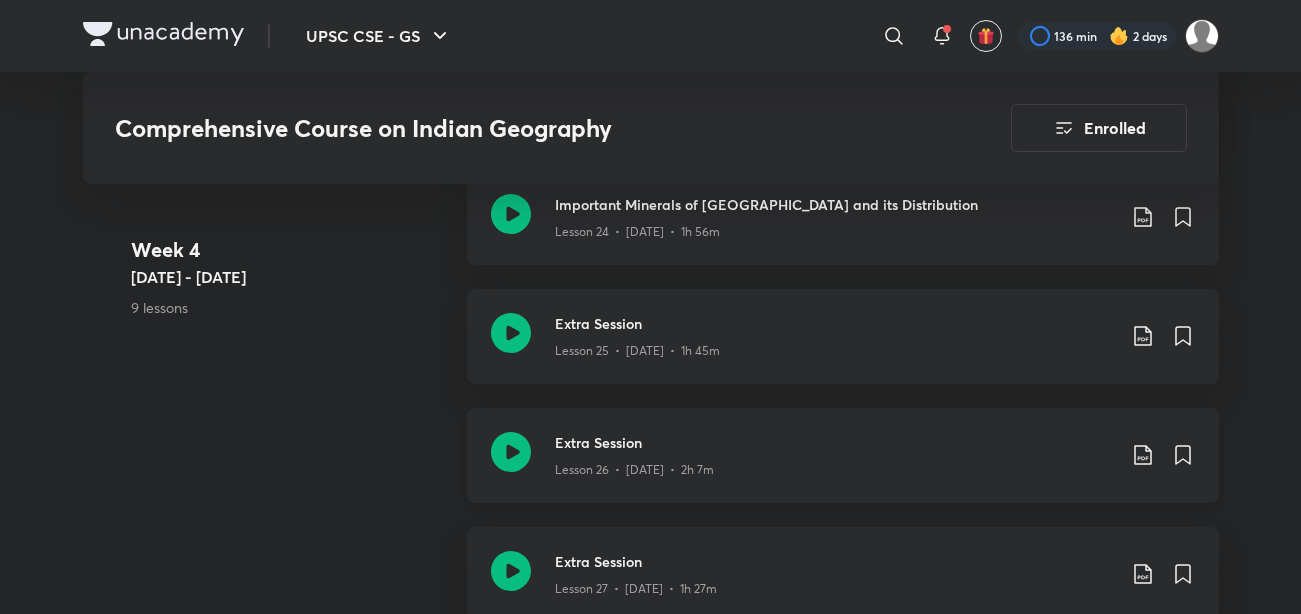 click 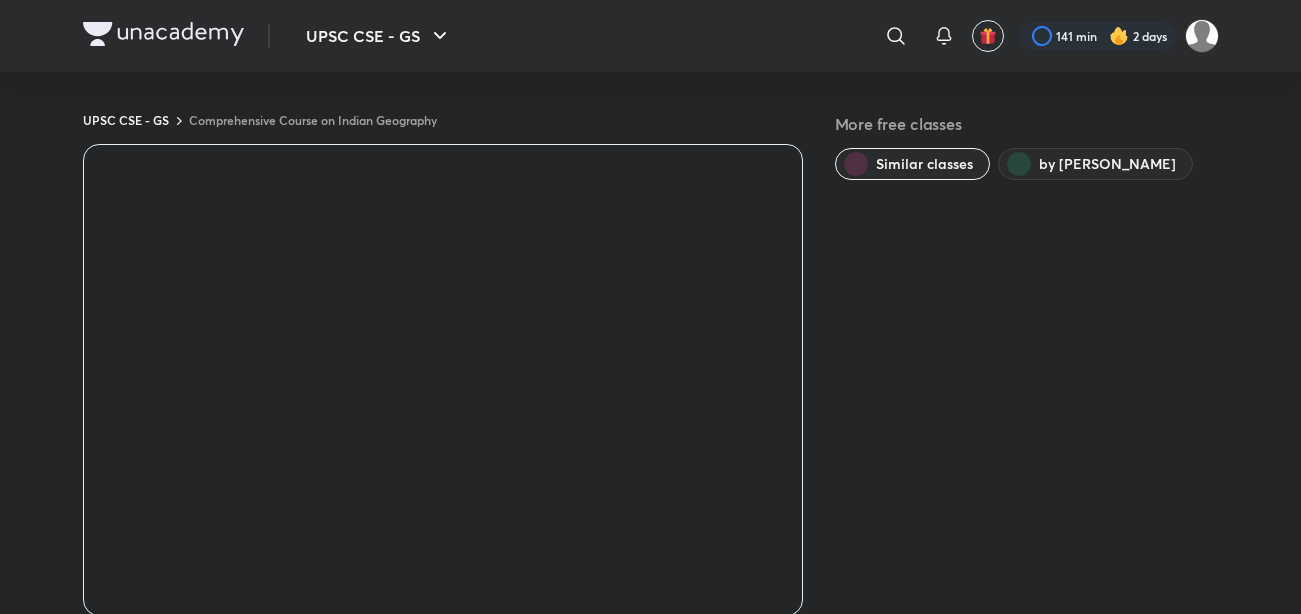 scroll, scrollTop: 0, scrollLeft: 0, axis: both 